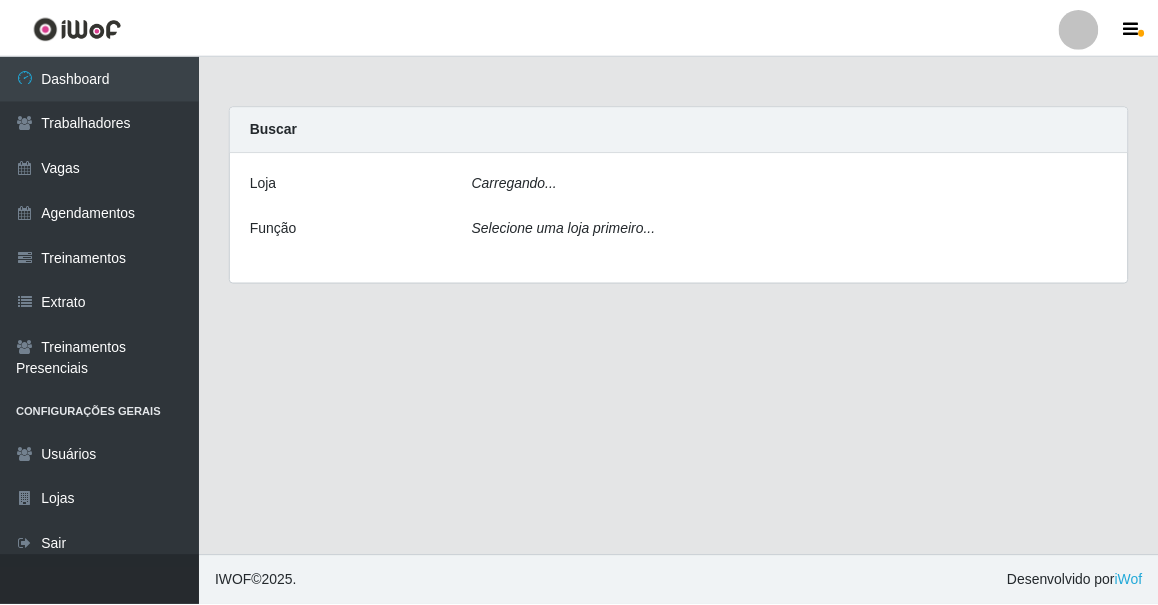 scroll, scrollTop: 0, scrollLeft: 0, axis: both 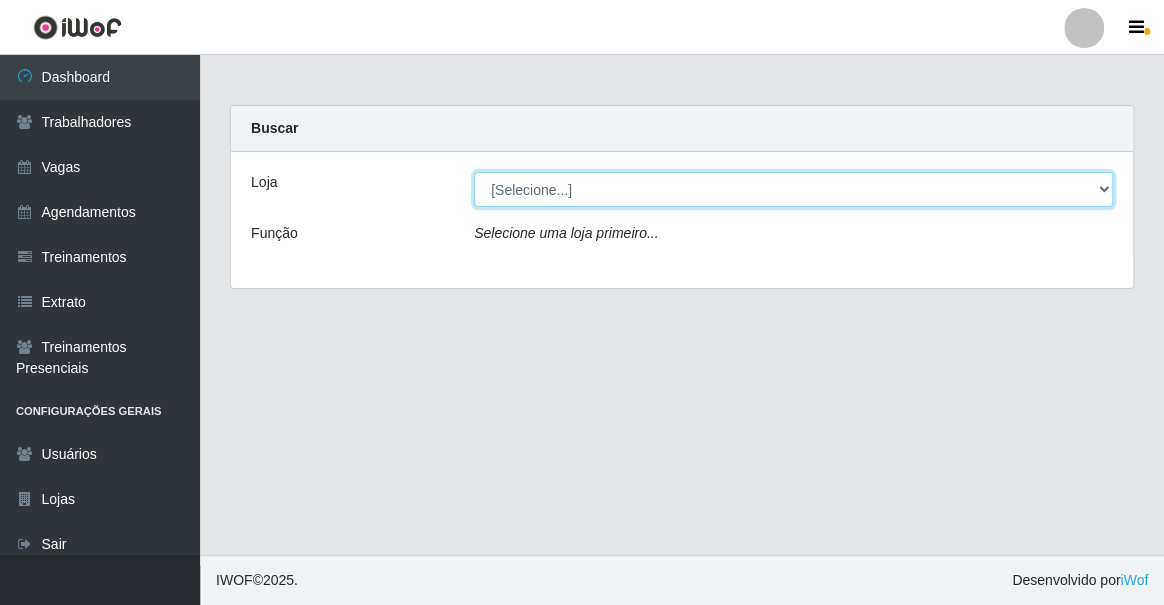click on "[COMPANY_NAME] - [RESTAURANT_NAME] [CITY]" at bounding box center [793, 189] 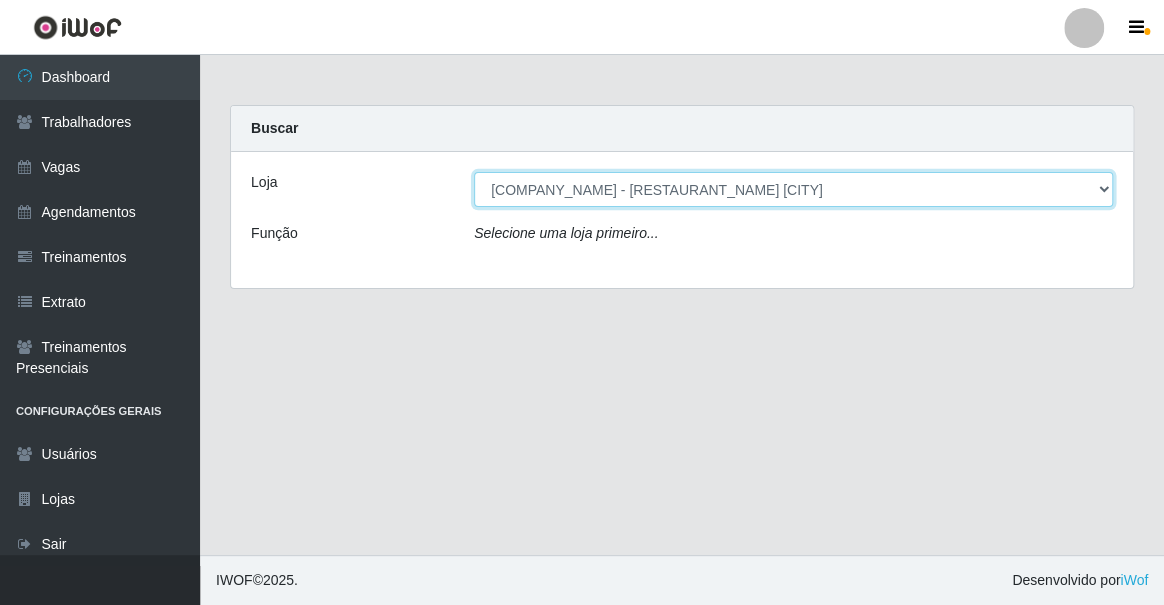 click on "[COMPANY_NAME] - [RESTAURANT_NAME] [CITY]" at bounding box center [793, 189] 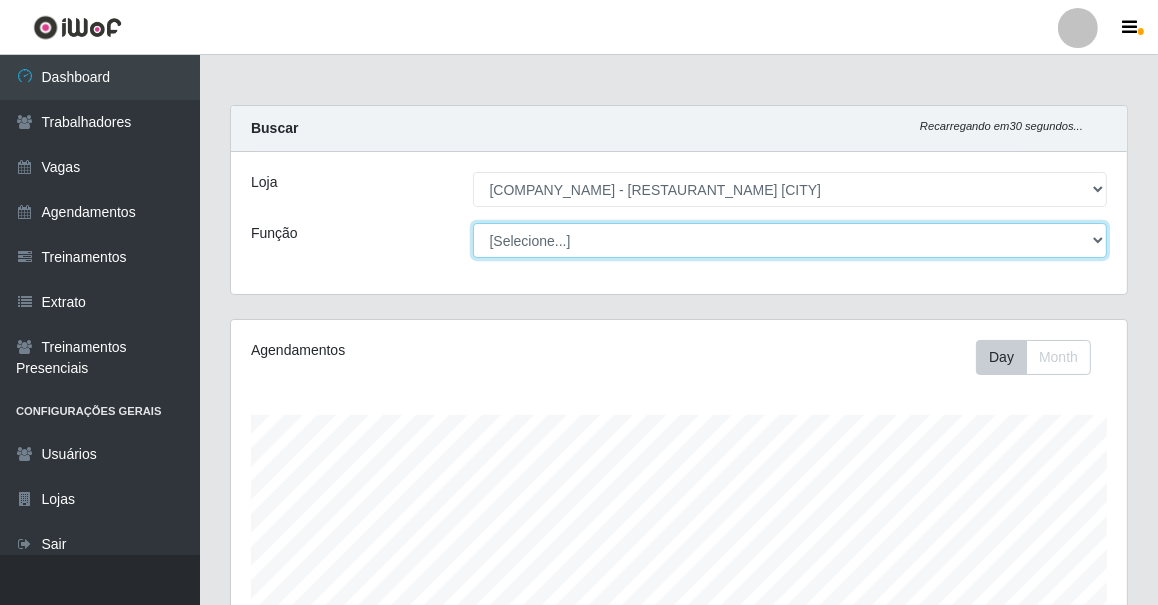 scroll, scrollTop: 999585, scrollLeft: 999103, axis: both 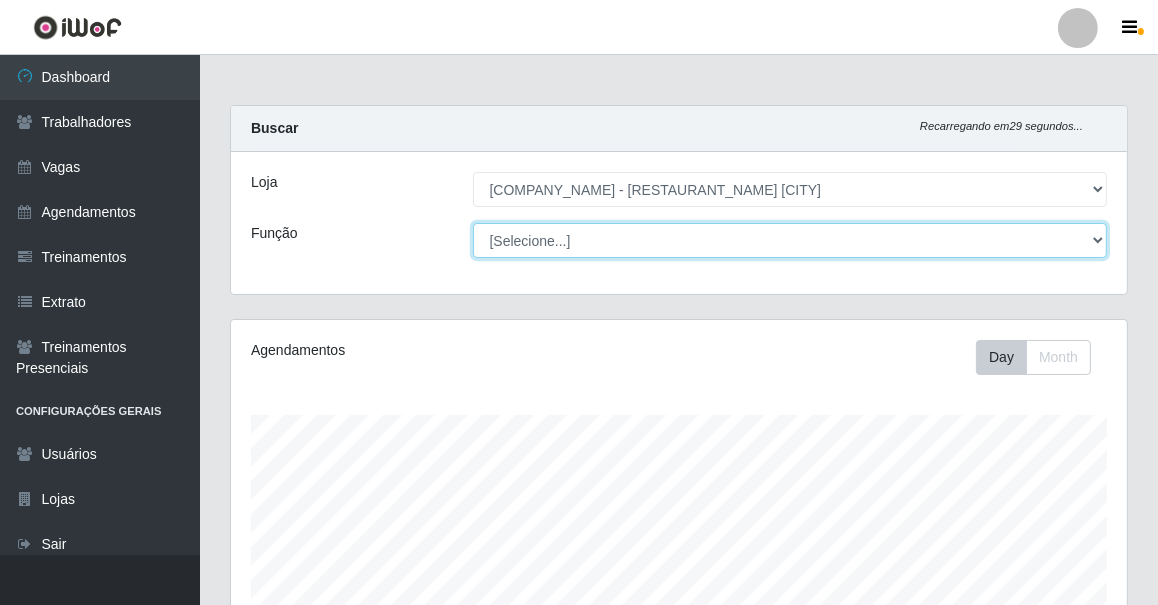 select on "16" 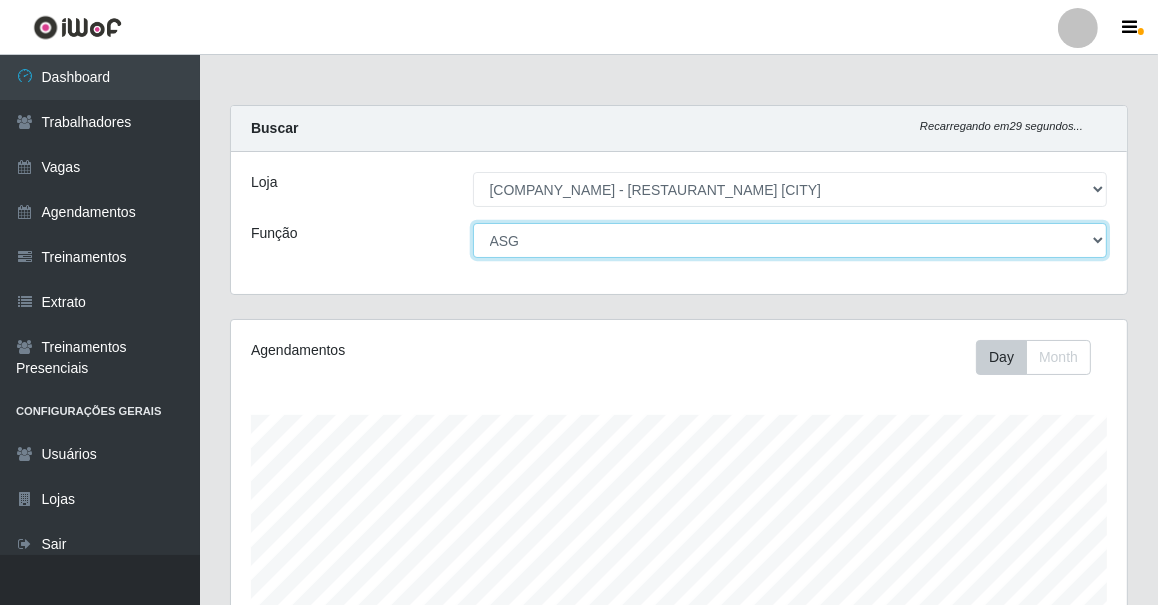 click on "[Selecione...] ASG ASG + ASG ++ Auxiliar de Cozinha Auxiliar de Cozinha + Auxiliar de Cozinha ++ Copeiro Copeiro + Copeiro ++ Cumim Cumim + Cumim ++" at bounding box center [790, 240] 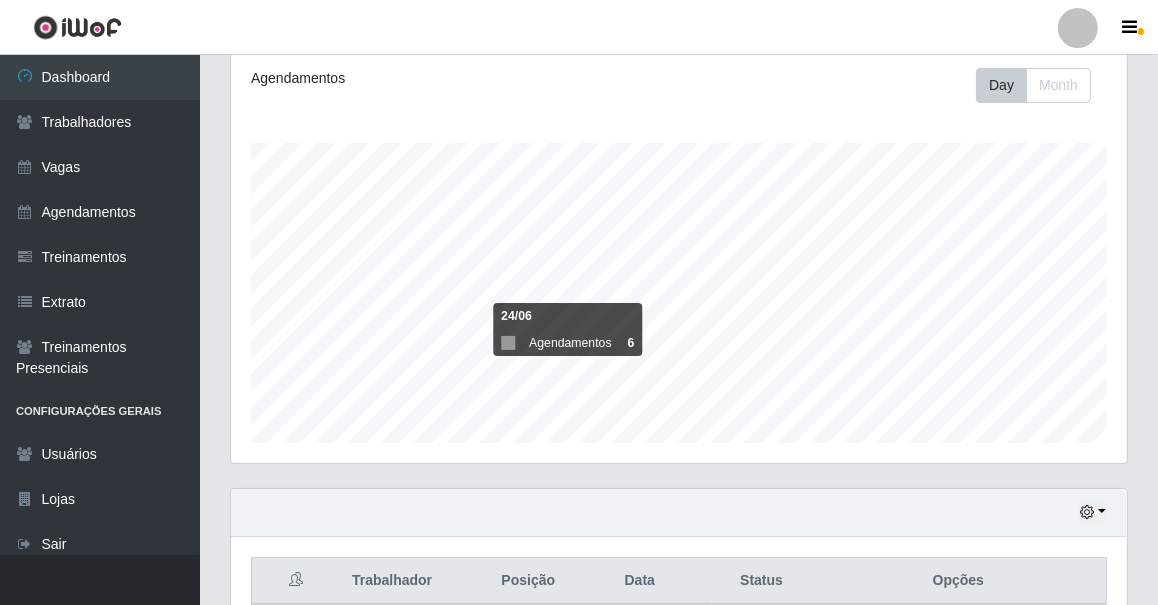 scroll, scrollTop: 490, scrollLeft: 0, axis: vertical 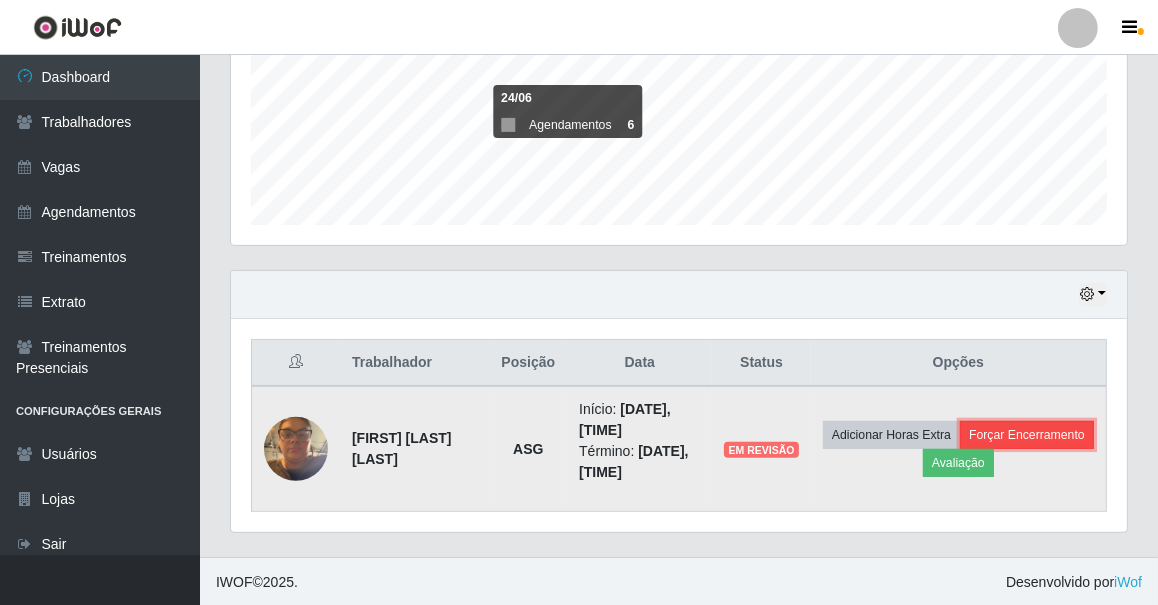 click on "Forçar Encerramento" at bounding box center [1027, 435] 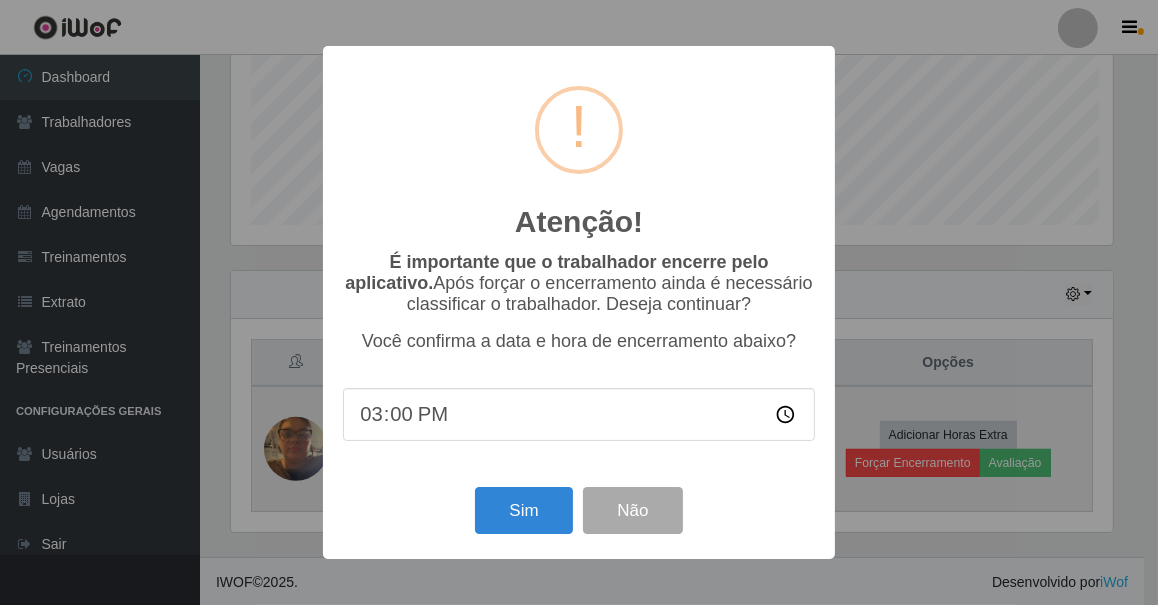 scroll, scrollTop: 999585, scrollLeft: 999111, axis: both 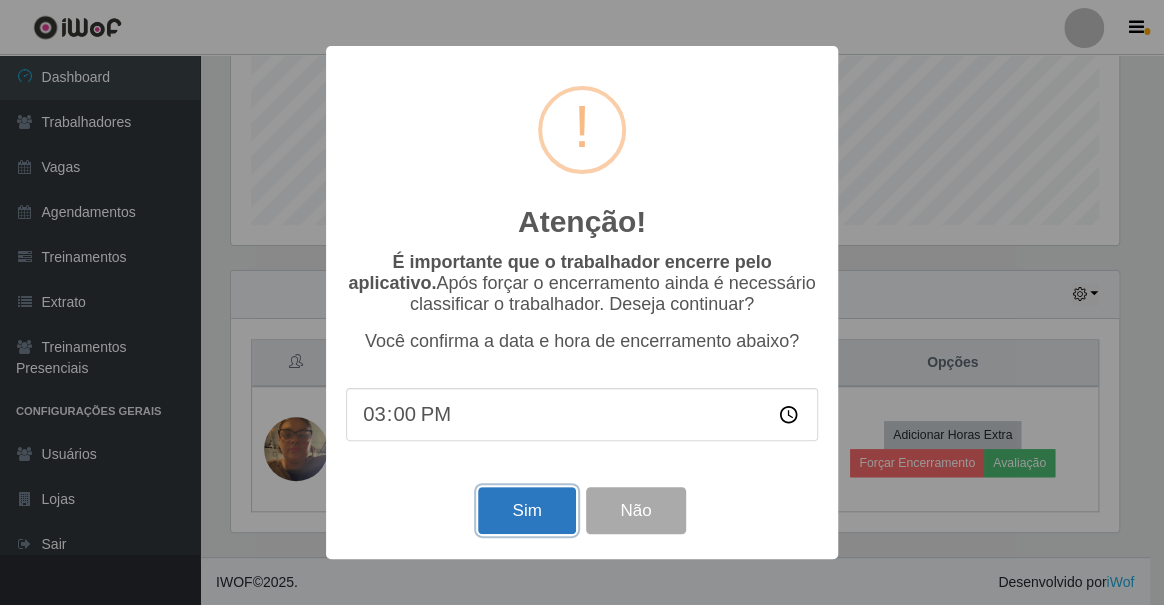 click on "Sim" at bounding box center (526, 510) 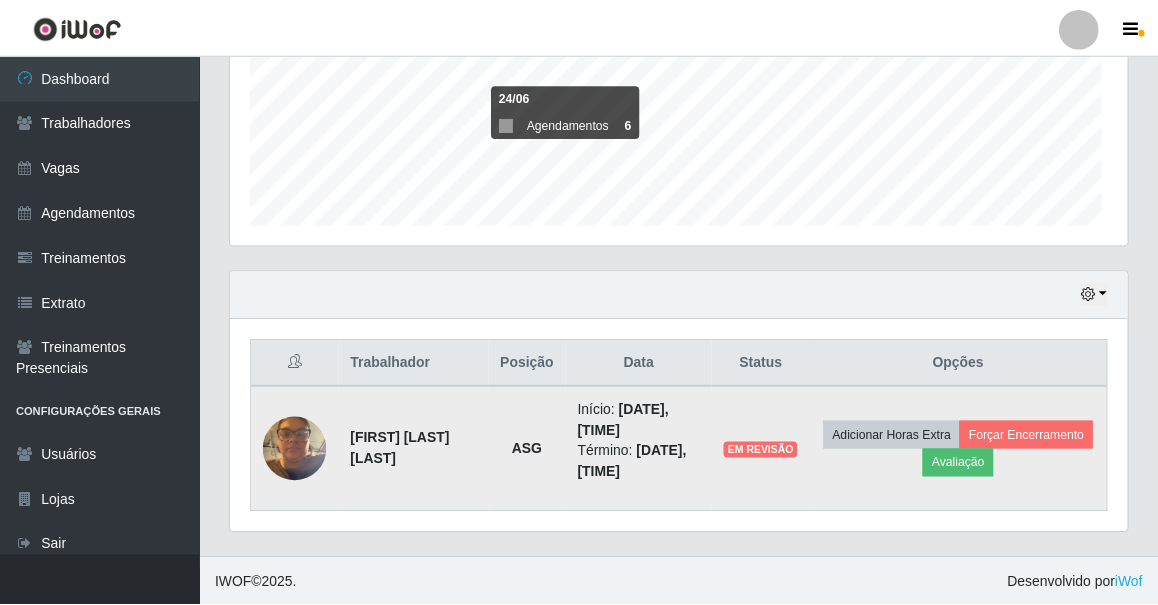 scroll, scrollTop: 999585, scrollLeft: 999103, axis: both 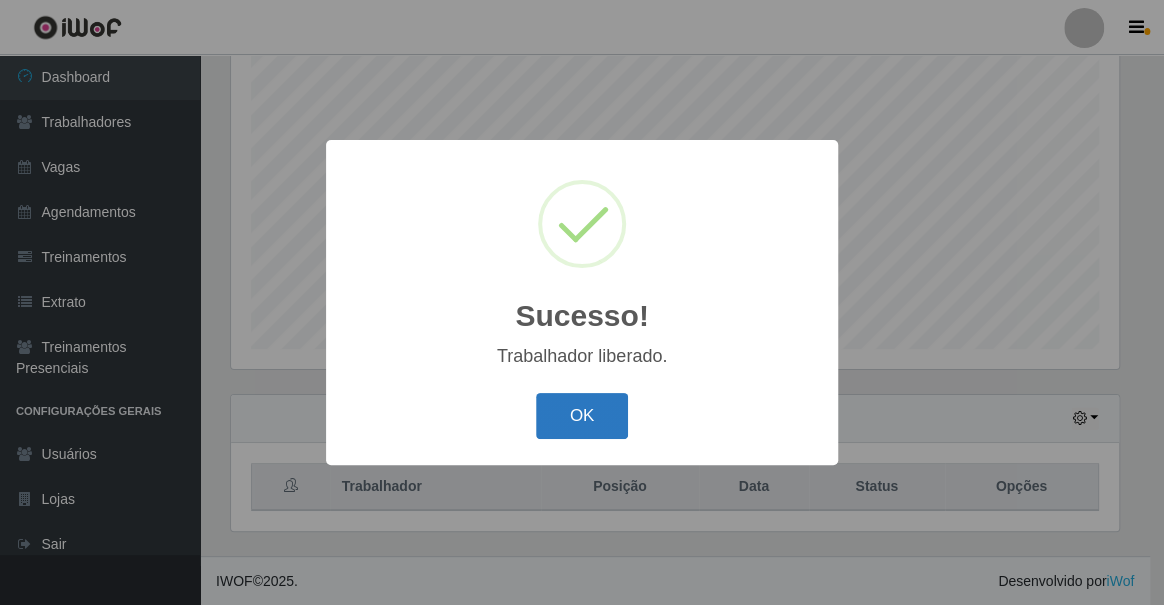 click on "OK" at bounding box center [582, 416] 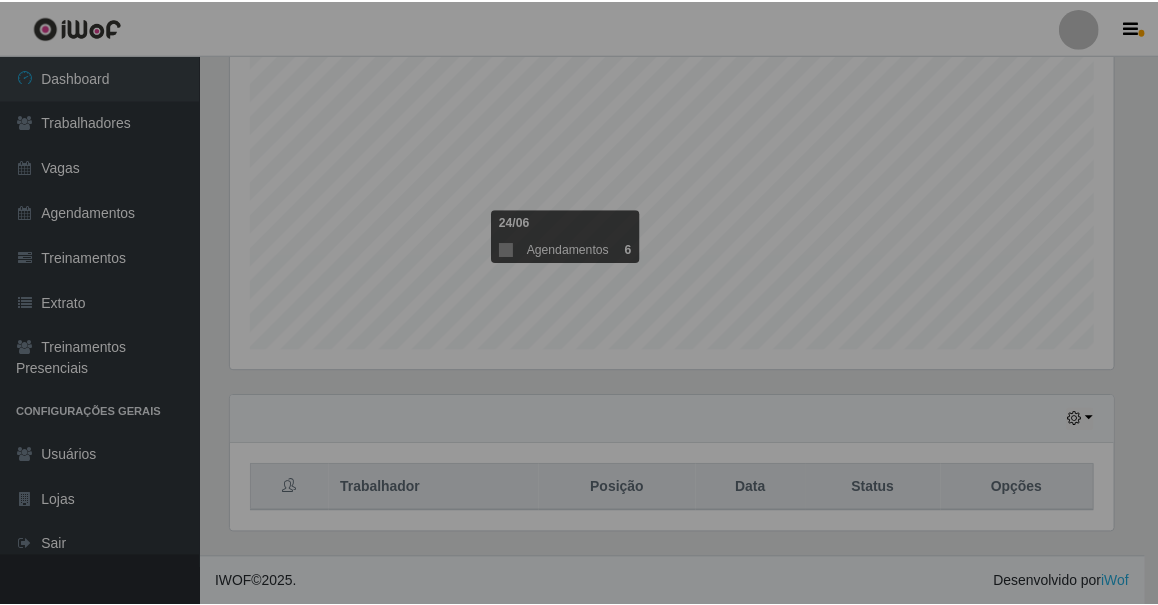 scroll, scrollTop: 999585, scrollLeft: 999103, axis: both 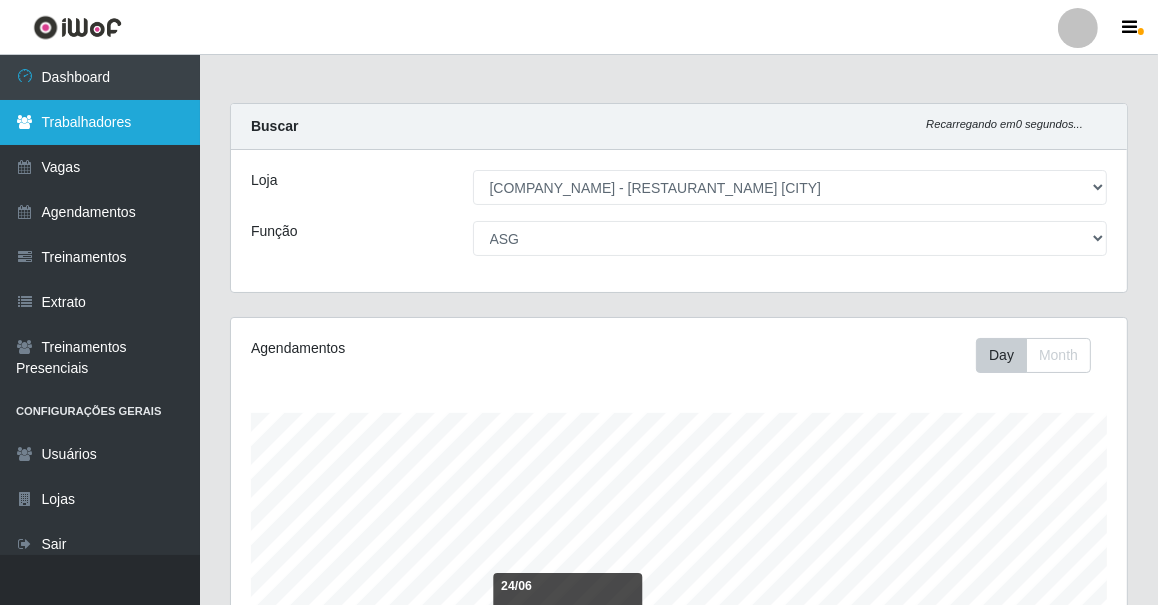 click on "Trabalhadores" at bounding box center [100, 122] 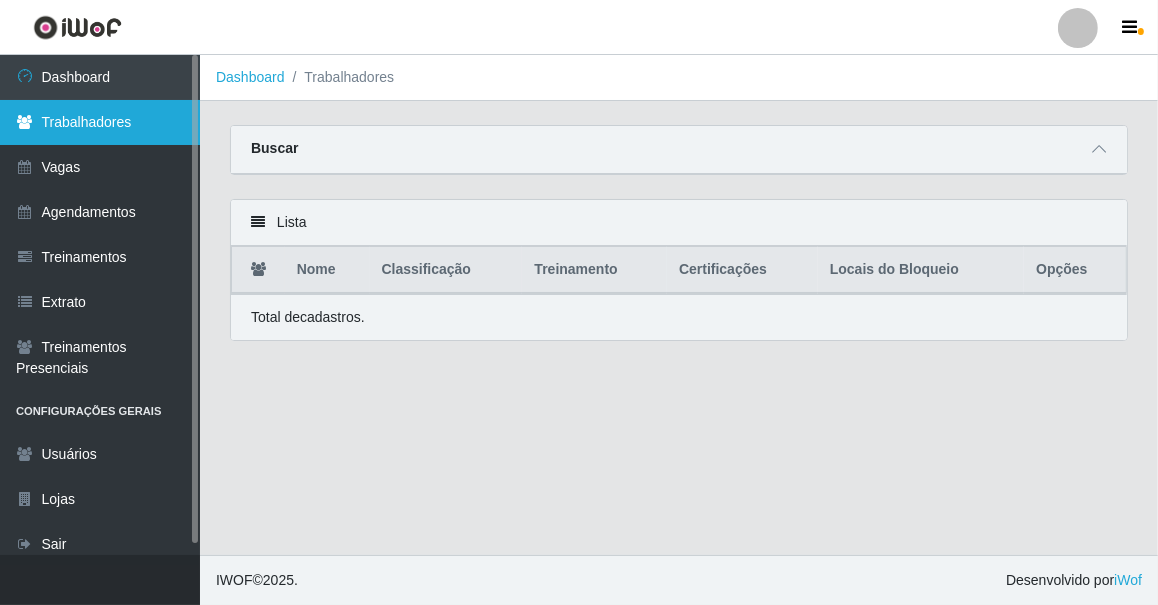 scroll, scrollTop: 0, scrollLeft: 0, axis: both 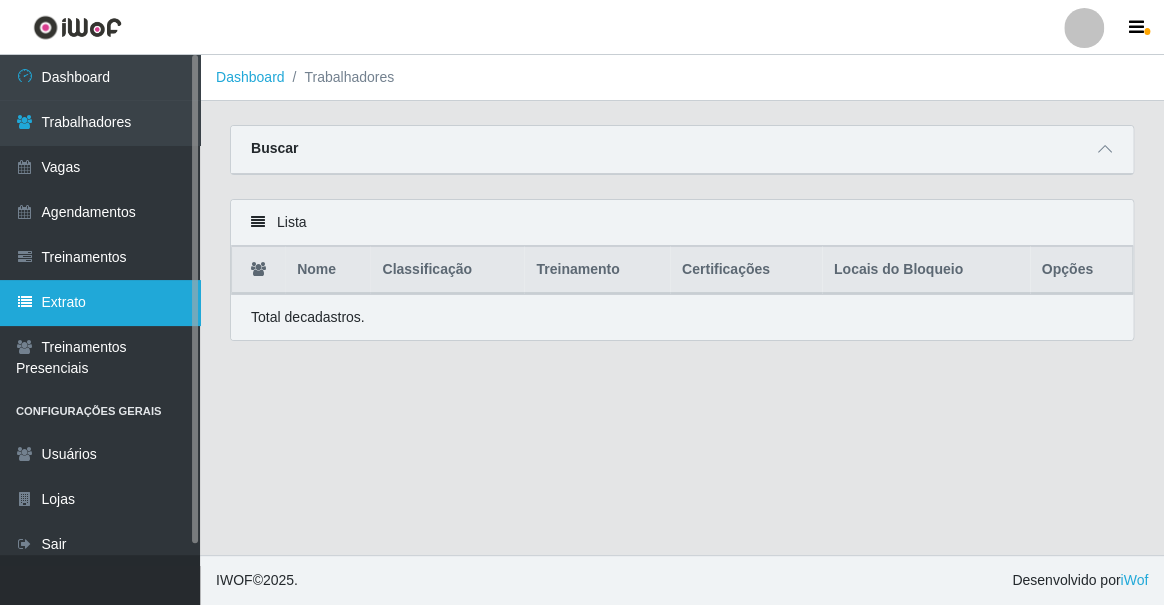 click on "Extrato" at bounding box center (100, 302) 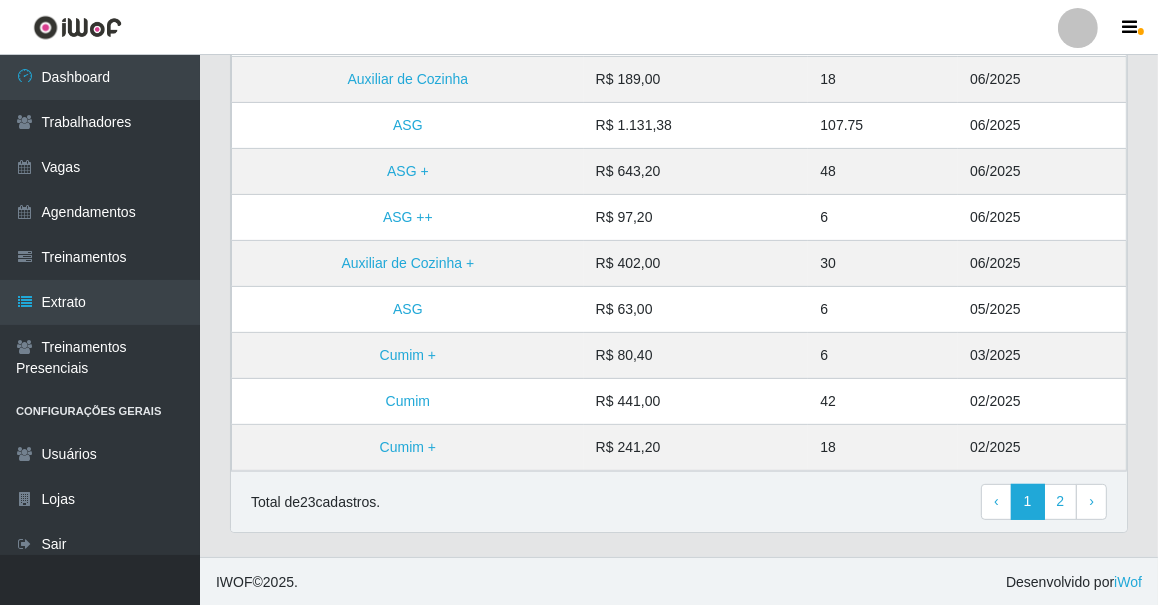 scroll, scrollTop: 66, scrollLeft: 0, axis: vertical 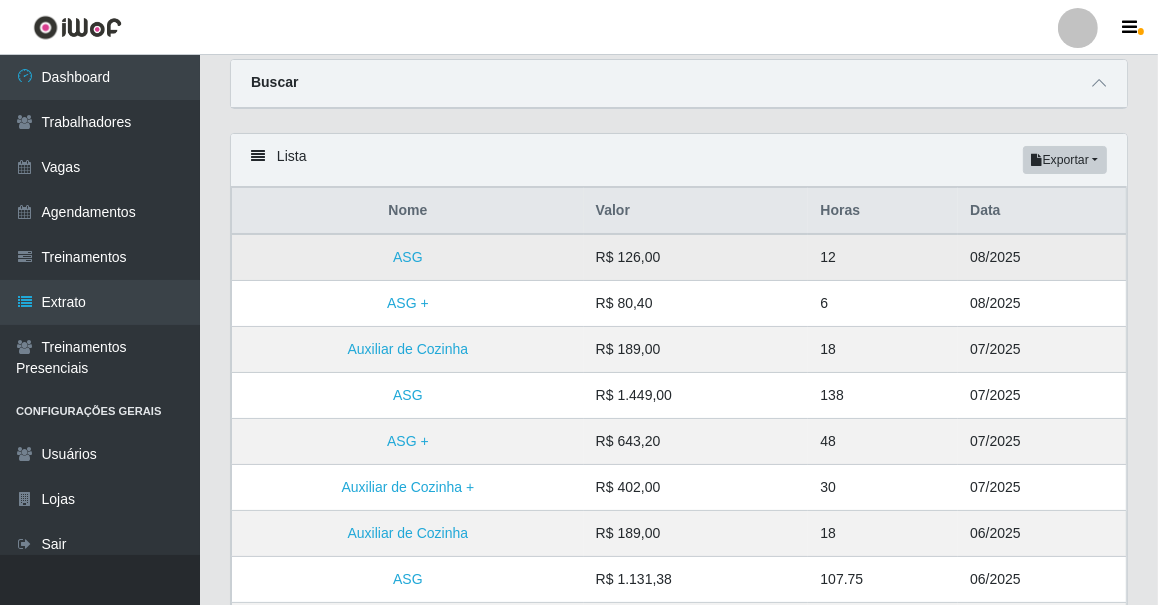click on "R$ 126,00" at bounding box center (696, 257) 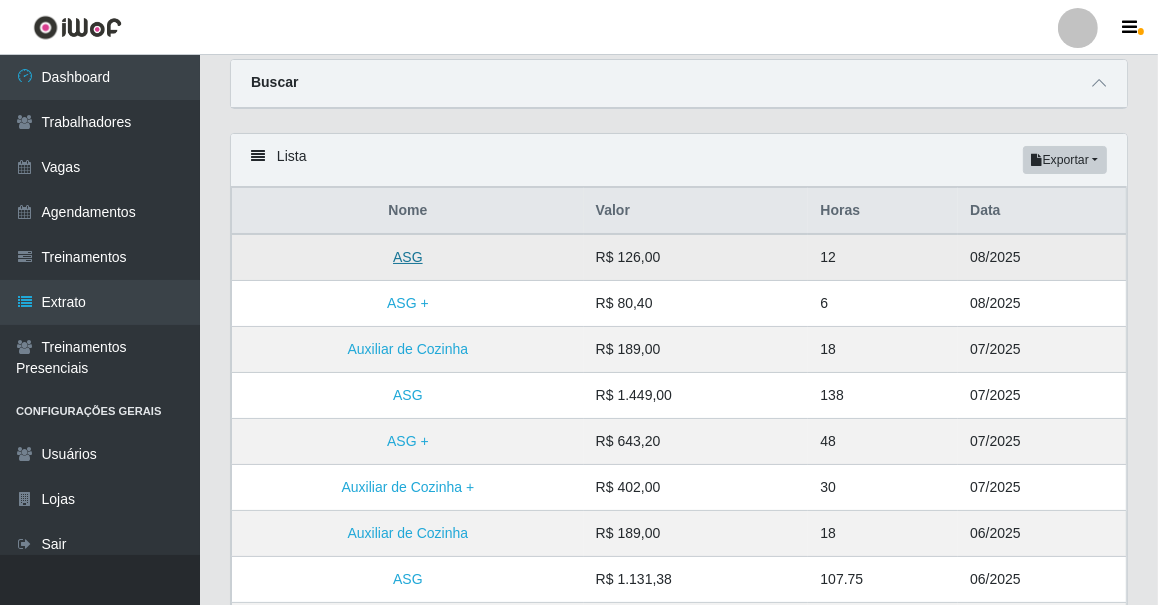 click on "ASG" at bounding box center (408, 257) 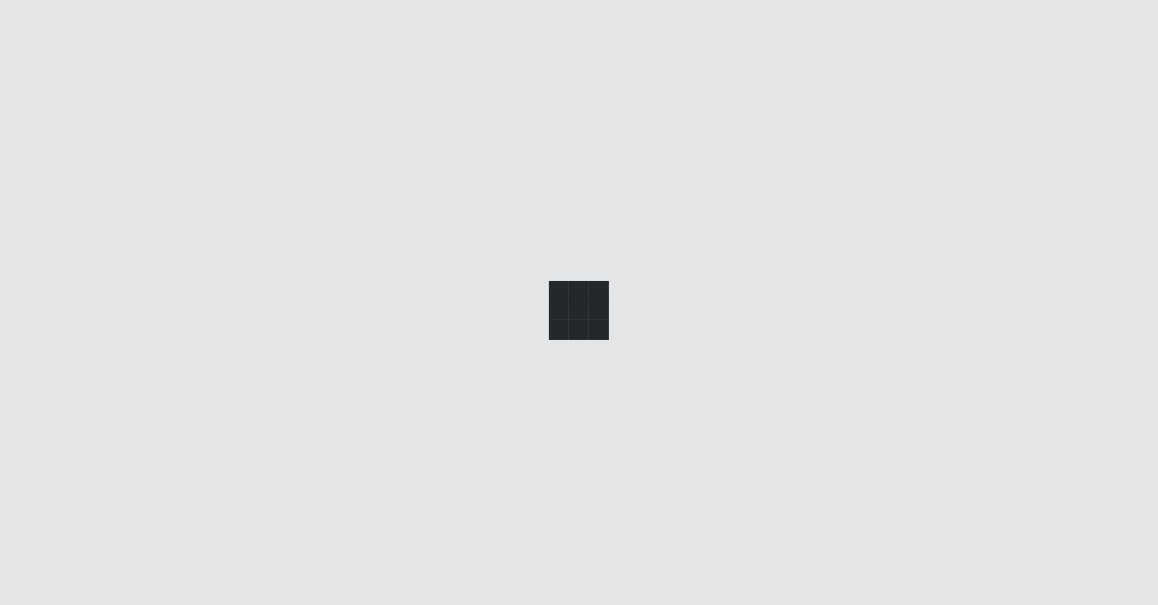 scroll, scrollTop: 0, scrollLeft: 0, axis: both 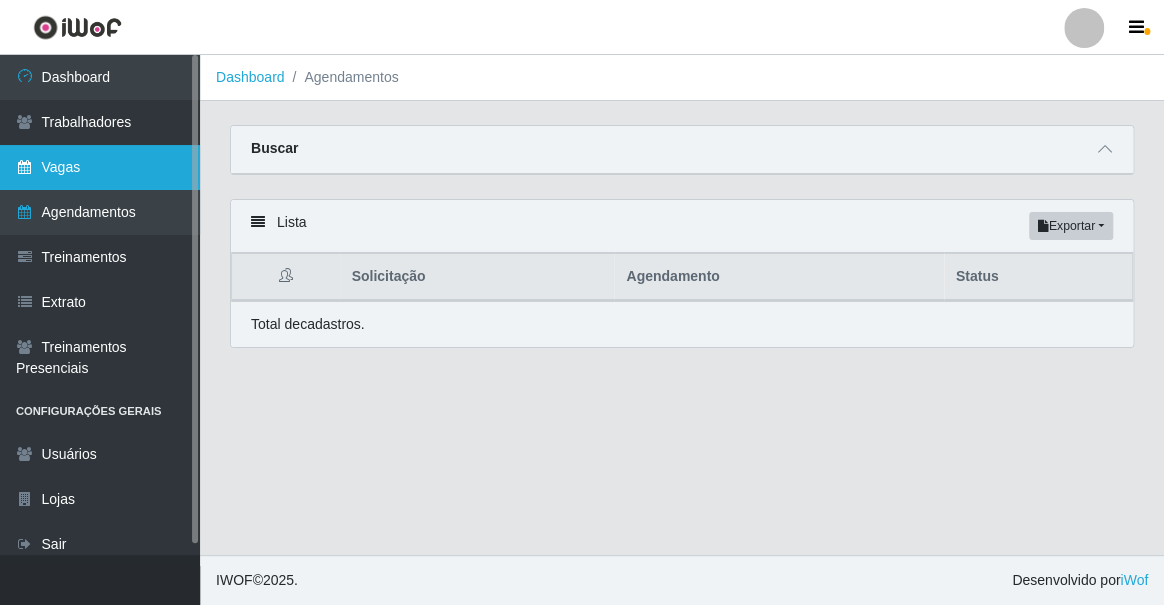 click on "Vagas" at bounding box center (100, 167) 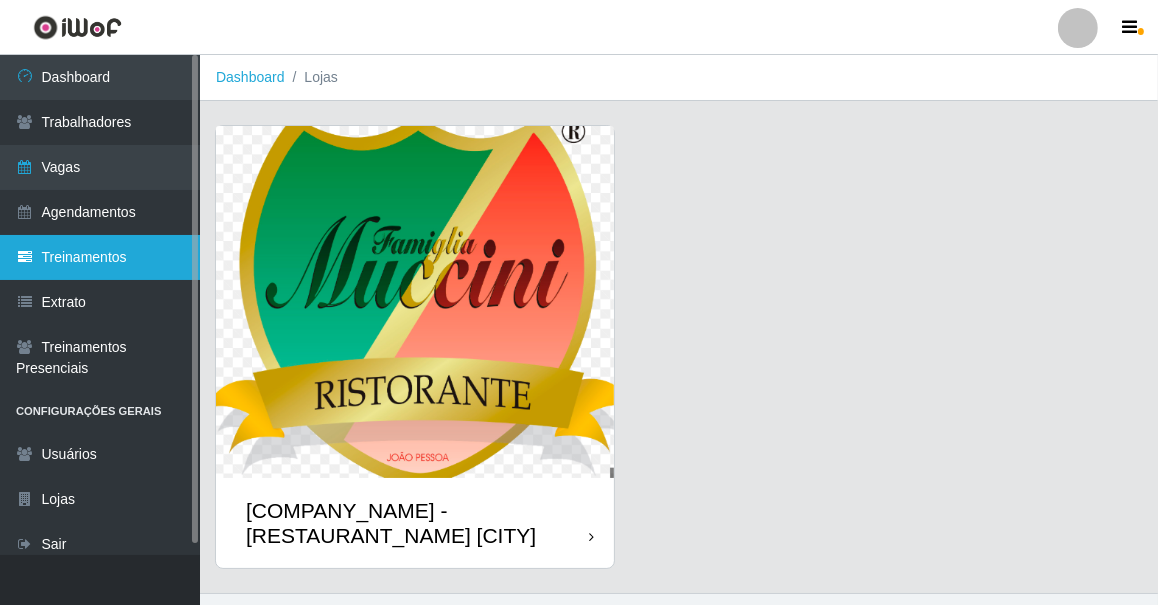 click on "Treinamentos" at bounding box center [100, 257] 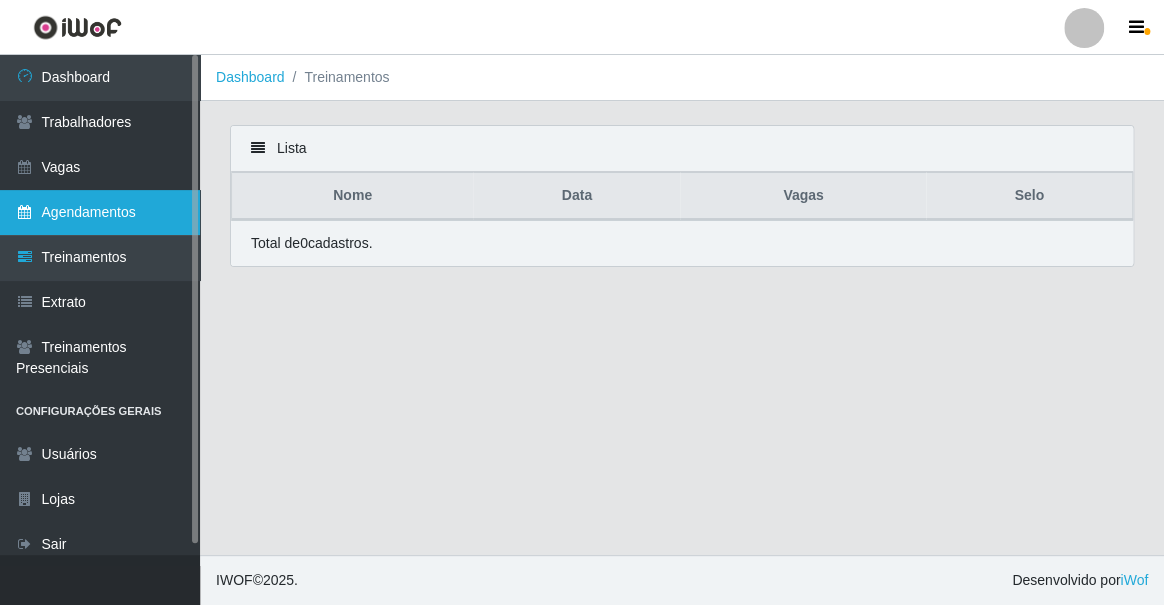 click on "Agendamentos" at bounding box center [100, 212] 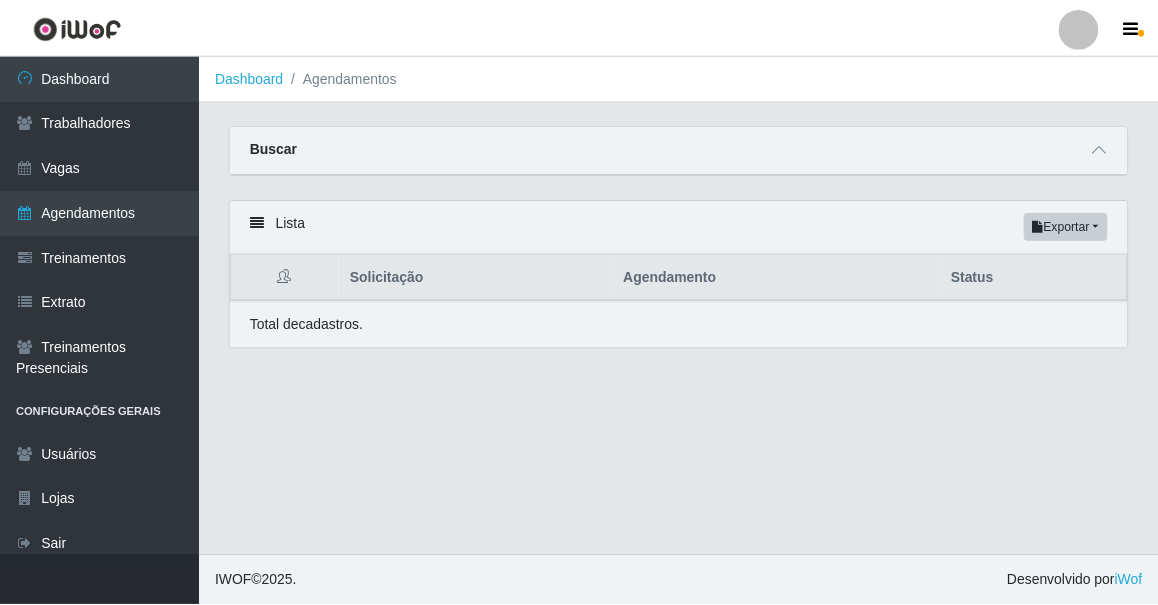 scroll, scrollTop: 0, scrollLeft: 0, axis: both 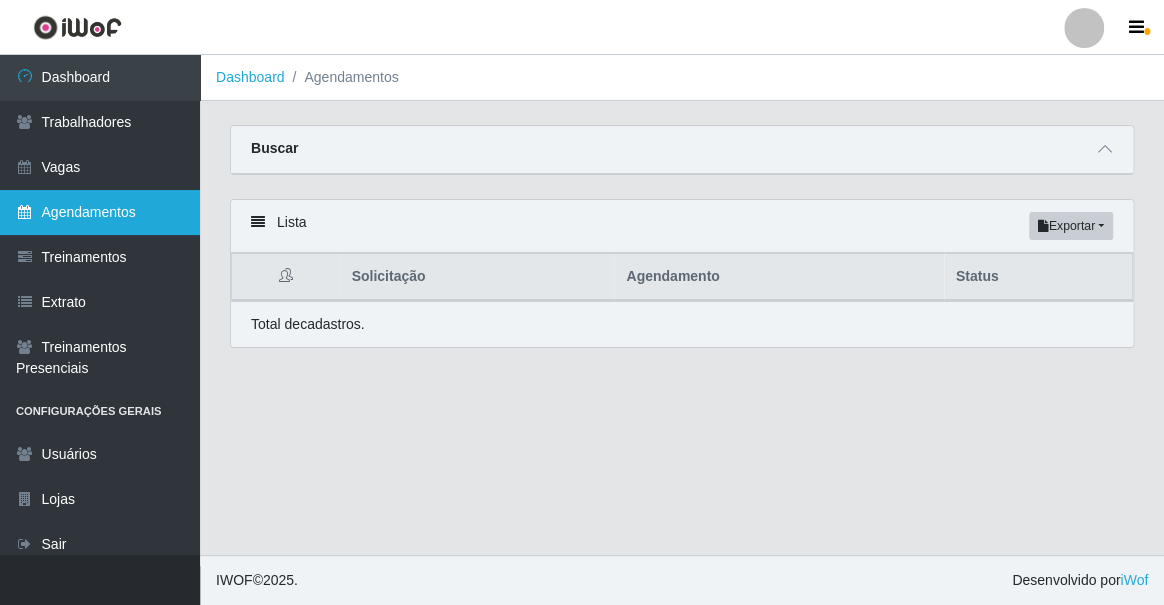 click on "Agendamentos" at bounding box center [100, 212] 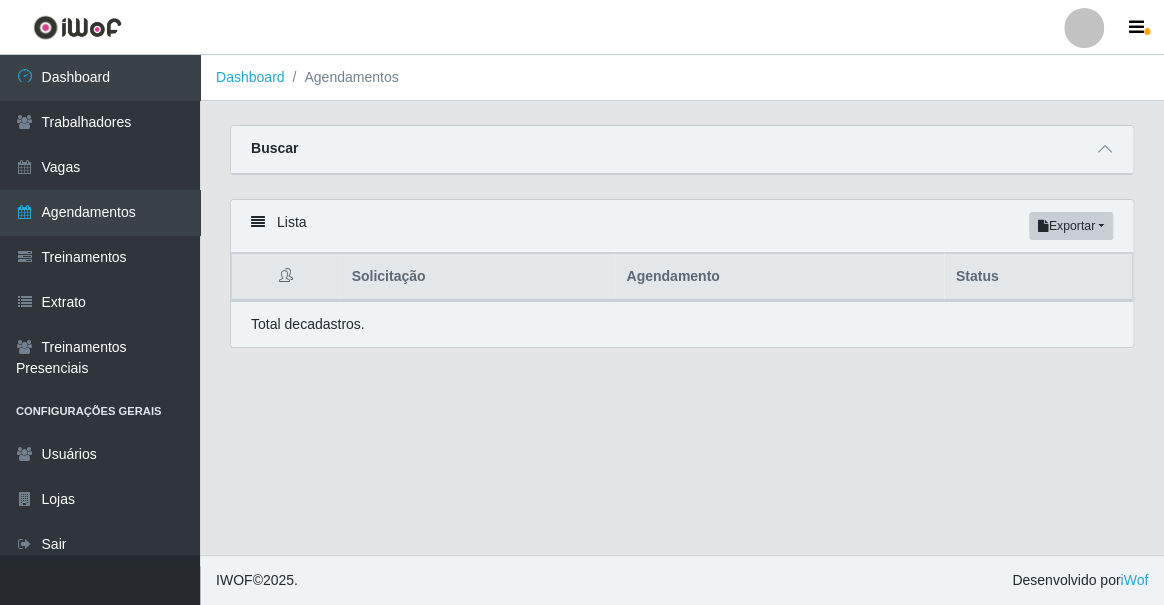 click on "Lista  Exportar PDF Excel Solicitação Agendamento Status Total de   cadastros." at bounding box center (682, 273) 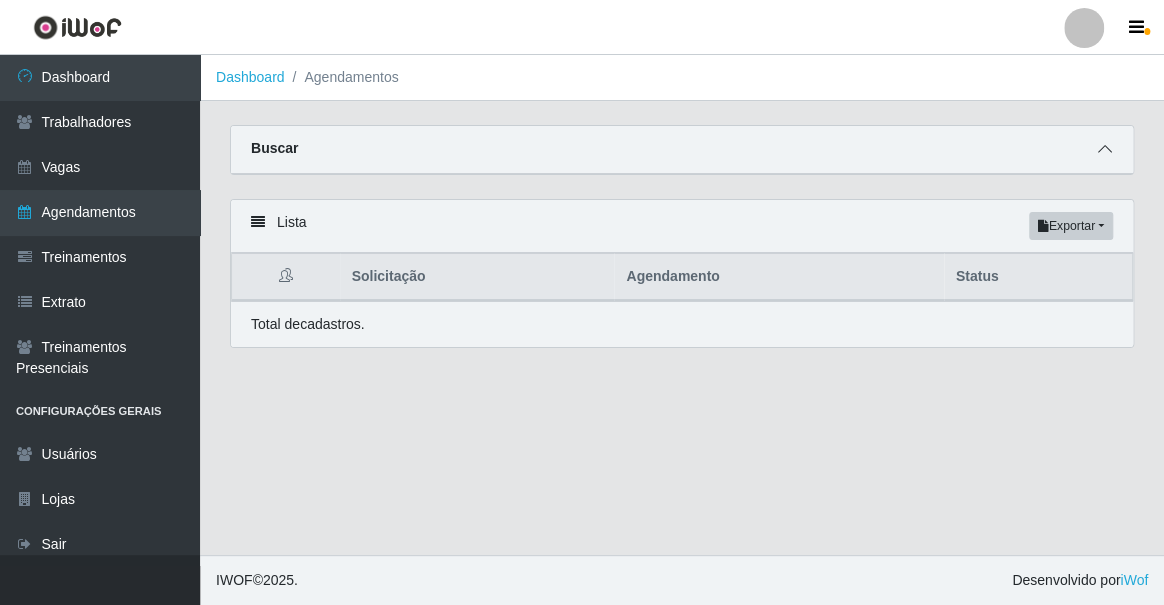 click at bounding box center (1105, 149) 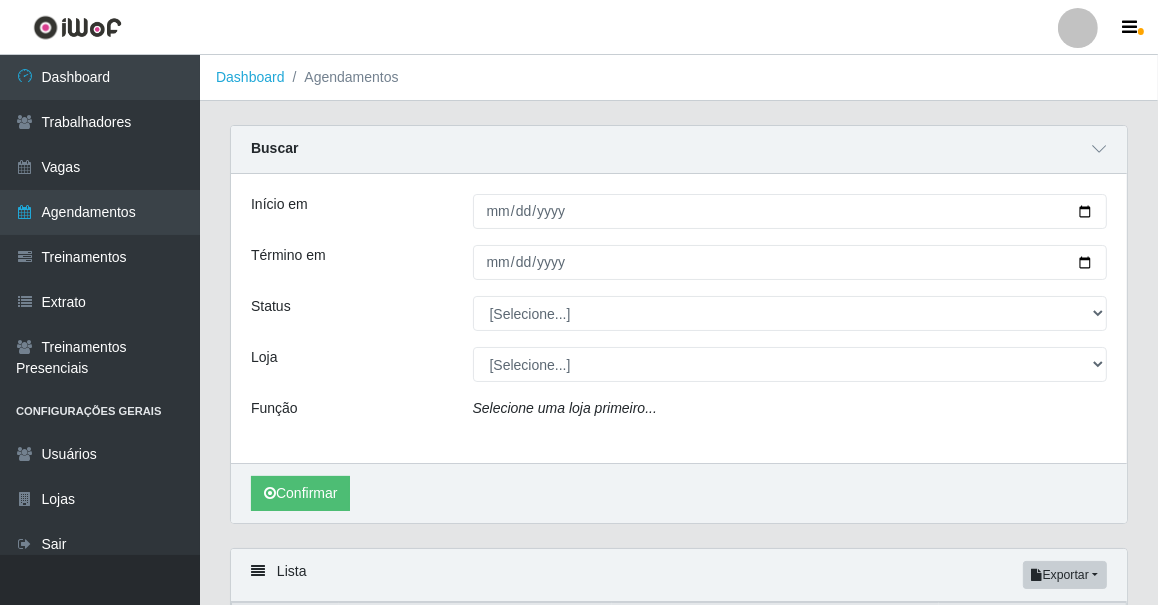 scroll, scrollTop: 166, scrollLeft: 0, axis: vertical 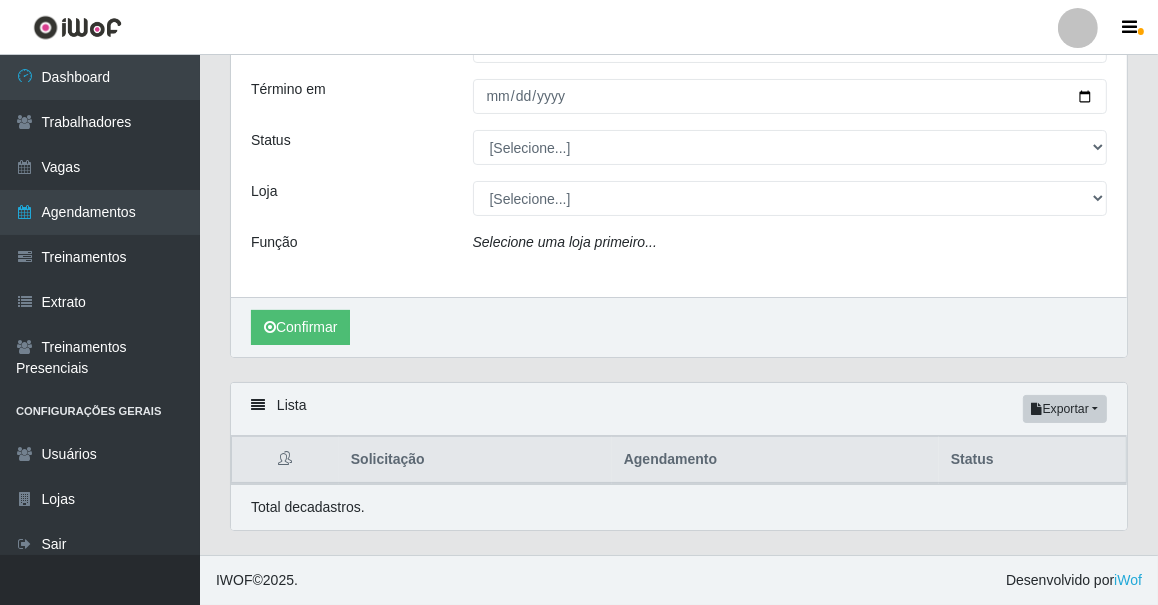 click on "Lista  Exportar PDF Excel" at bounding box center (679, 409) 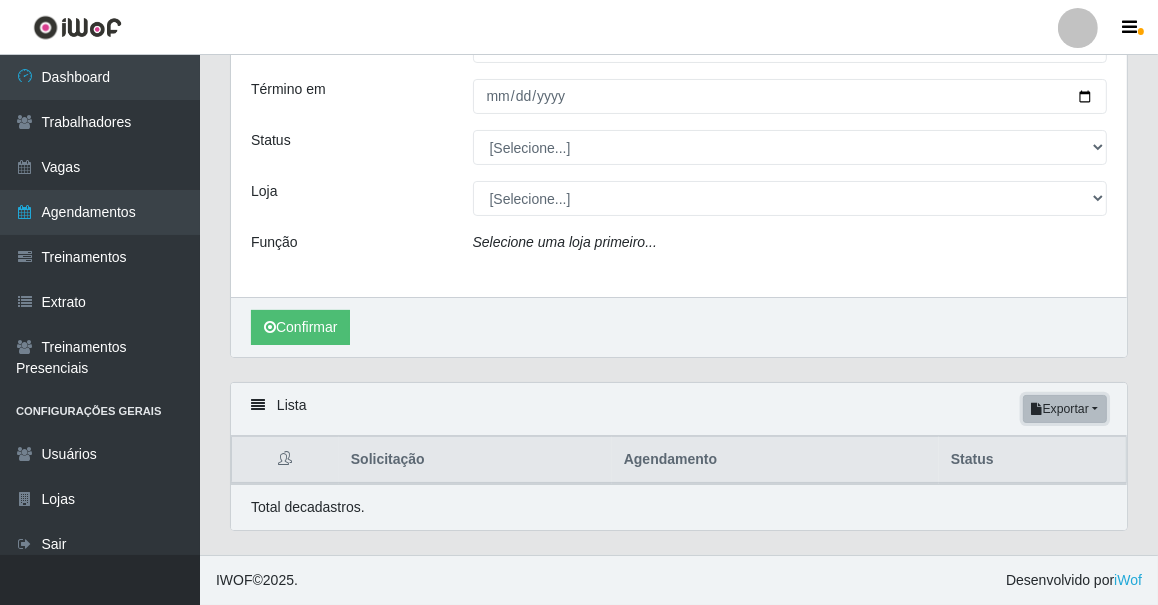 click on "Exportar" at bounding box center [1065, 409] 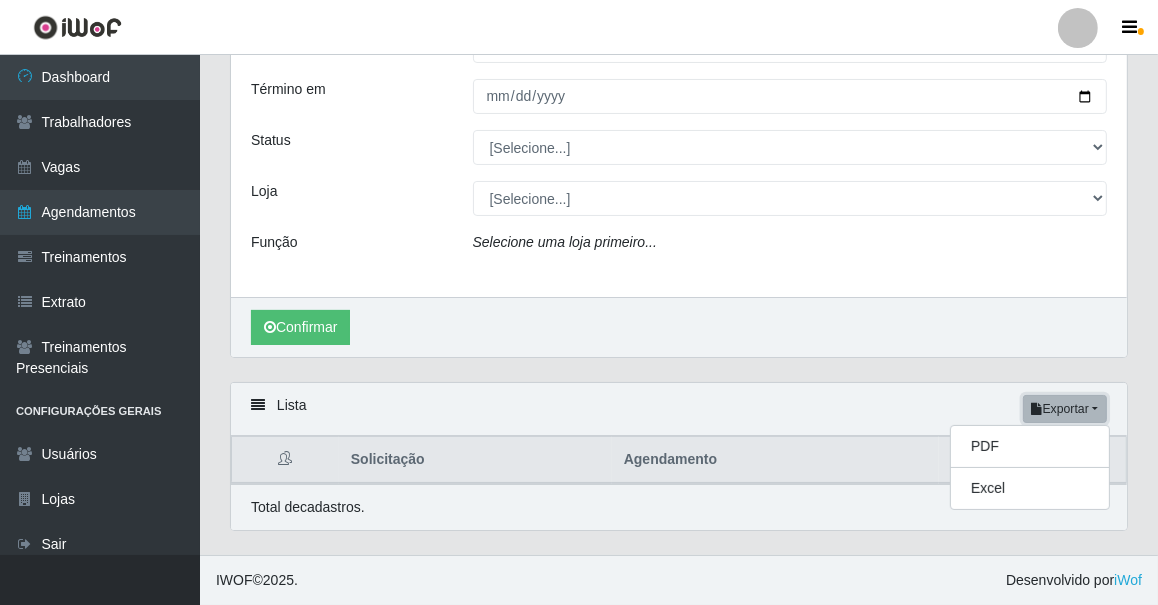click on "Exportar" at bounding box center (1065, 409) 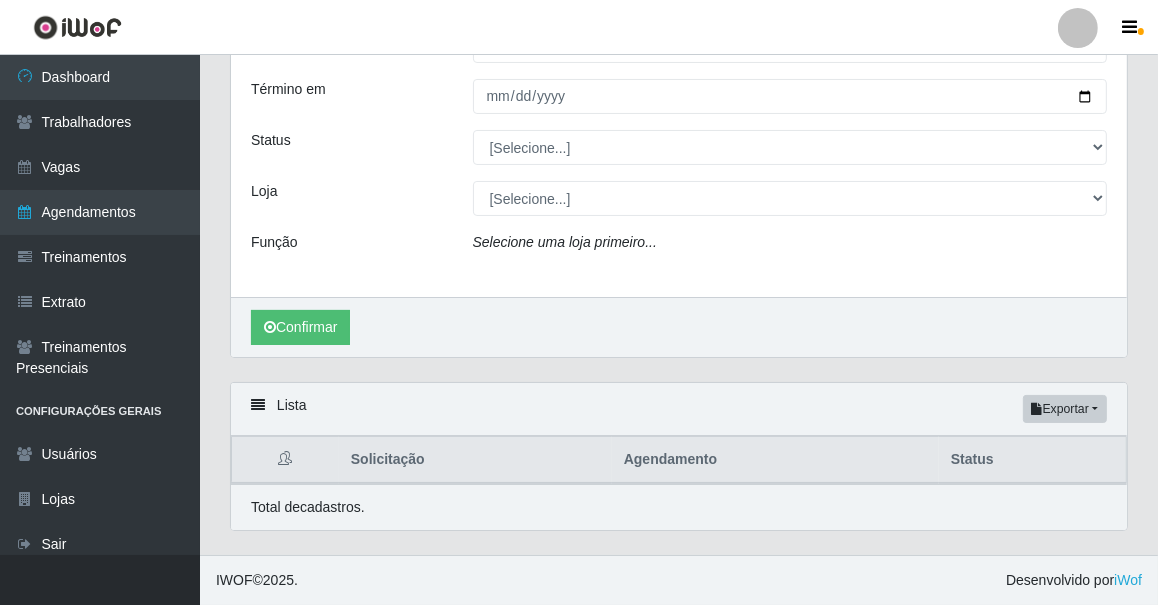 click on "Lista  Exportar PDF Excel" at bounding box center [679, 409] 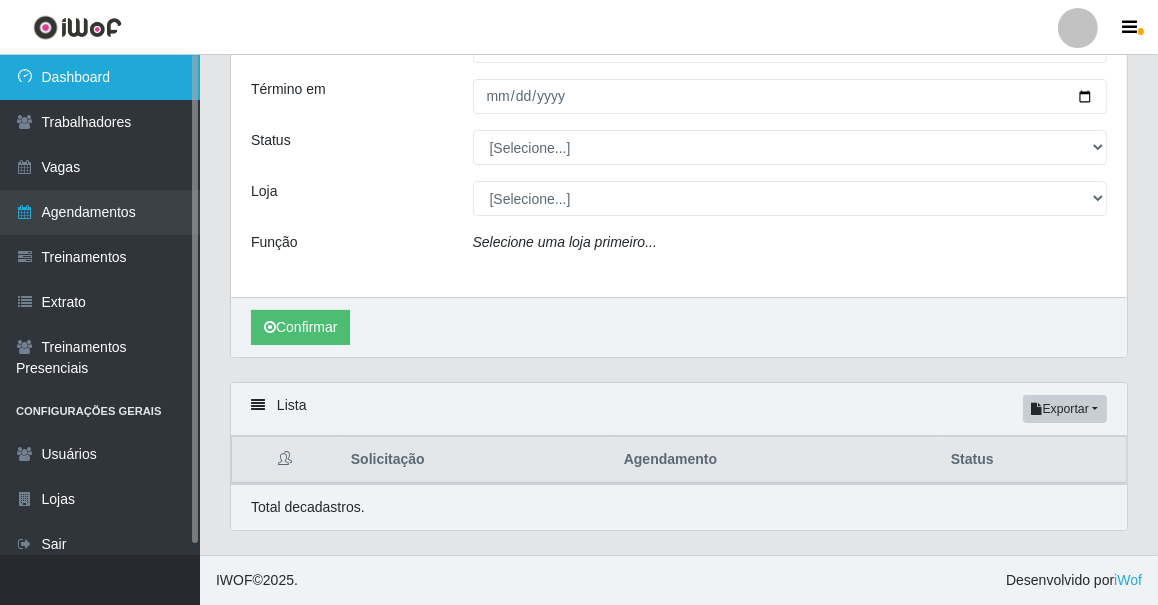 click on "Dashboard" at bounding box center (100, 77) 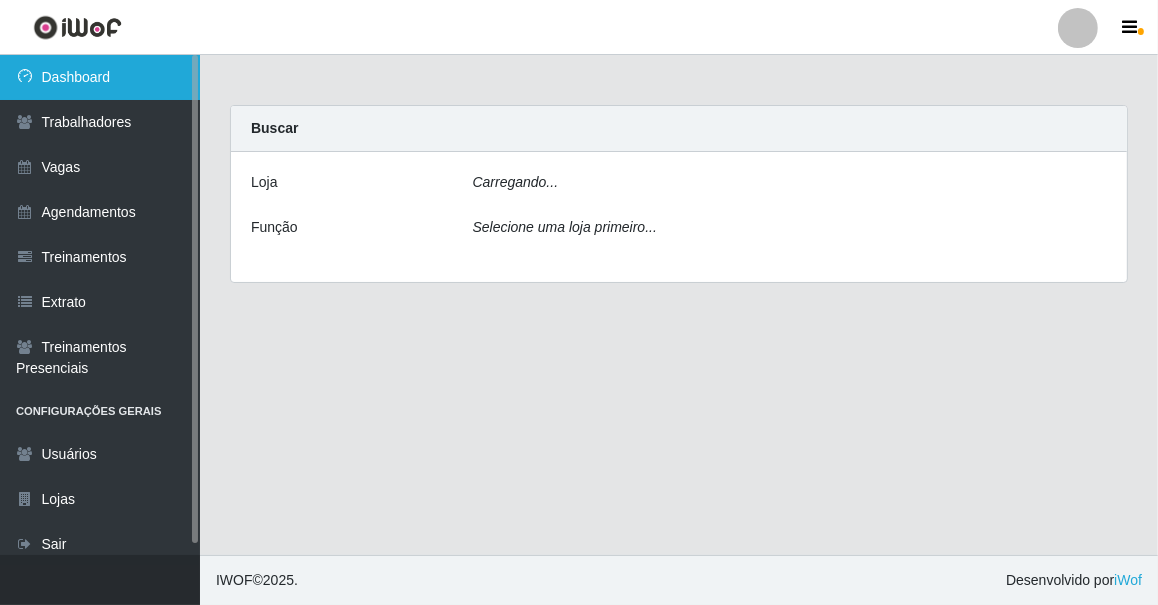 scroll, scrollTop: 0, scrollLeft: 0, axis: both 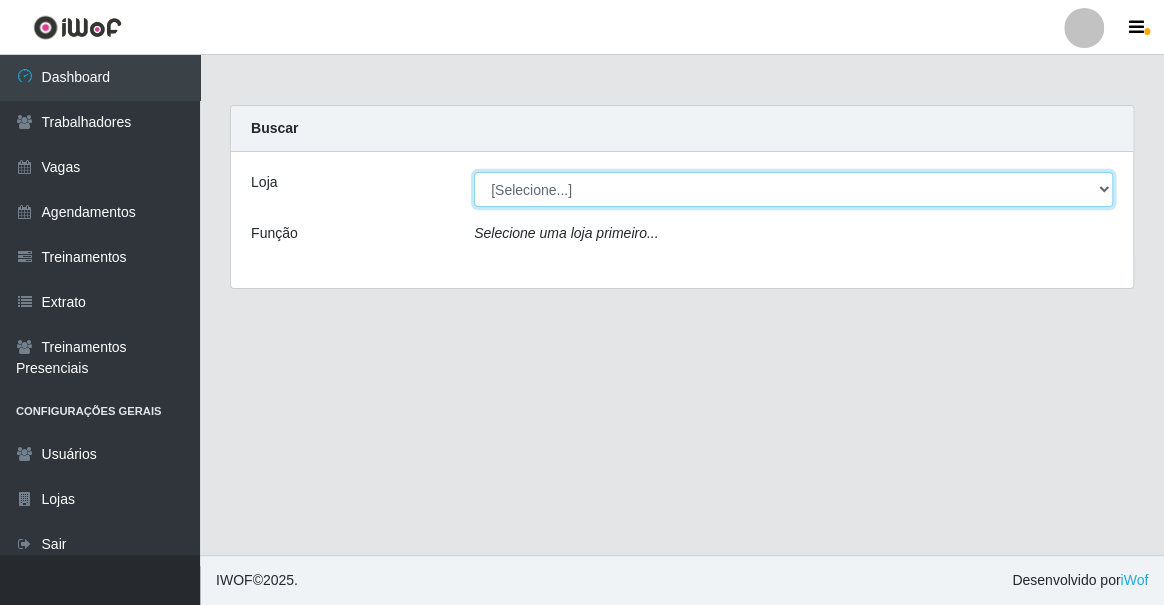 click on "[COMPANY_NAME] - [RESTAURANT_NAME] [CITY]" at bounding box center [793, 189] 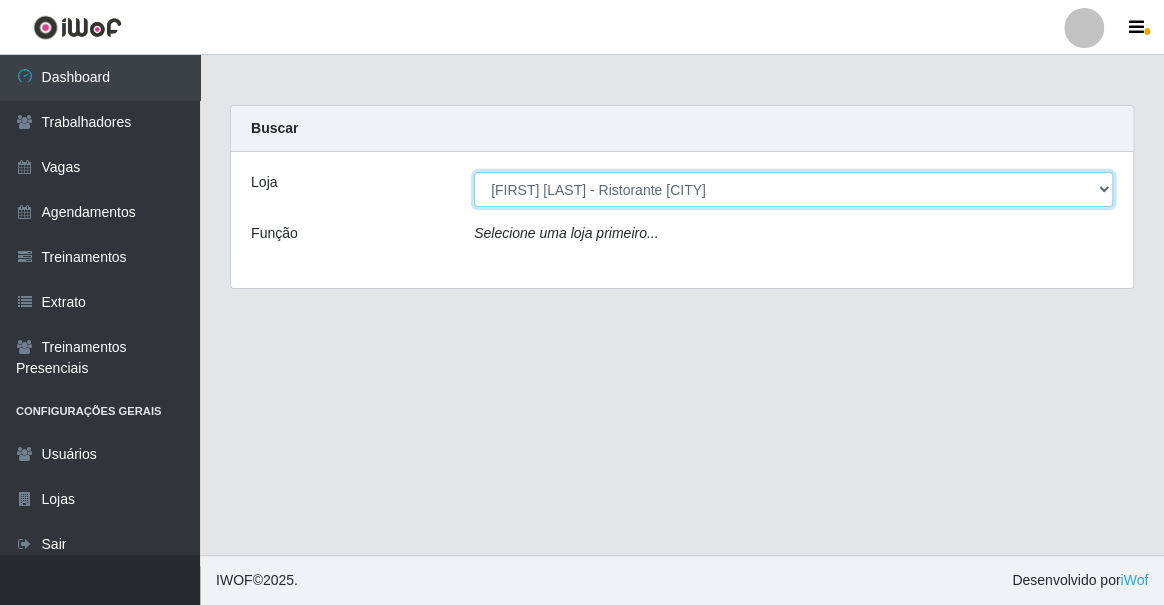 click on "[COMPANY_NAME] - [RESTAURANT_NAME] [CITY]" at bounding box center [793, 189] 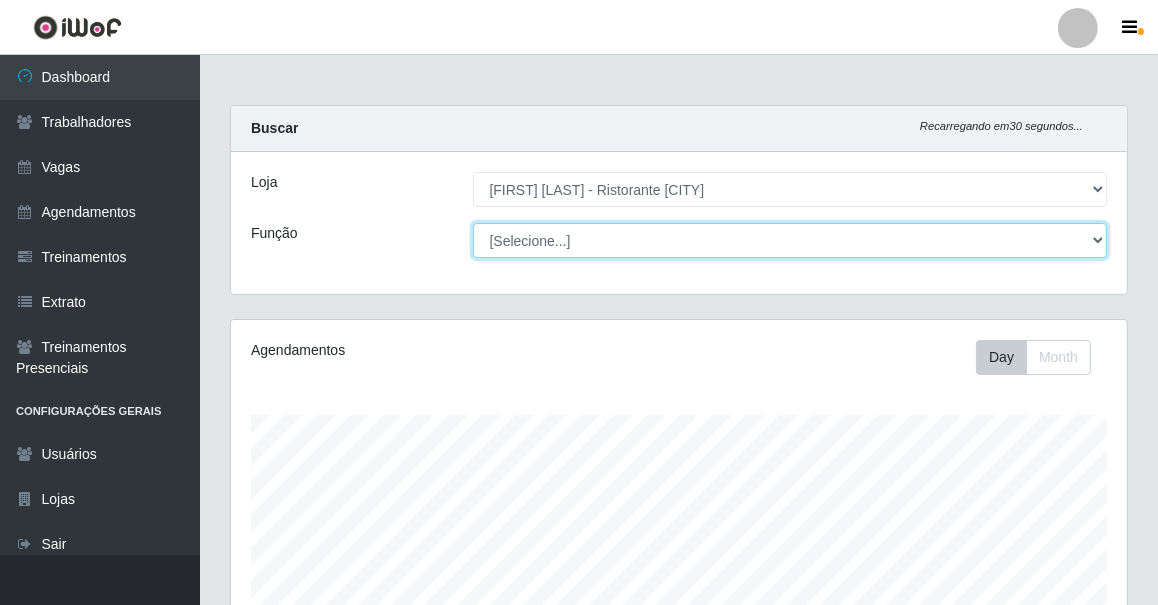 drag, startPoint x: 666, startPoint y: 204, endPoint x: 683, endPoint y: 240, distance: 39.812057 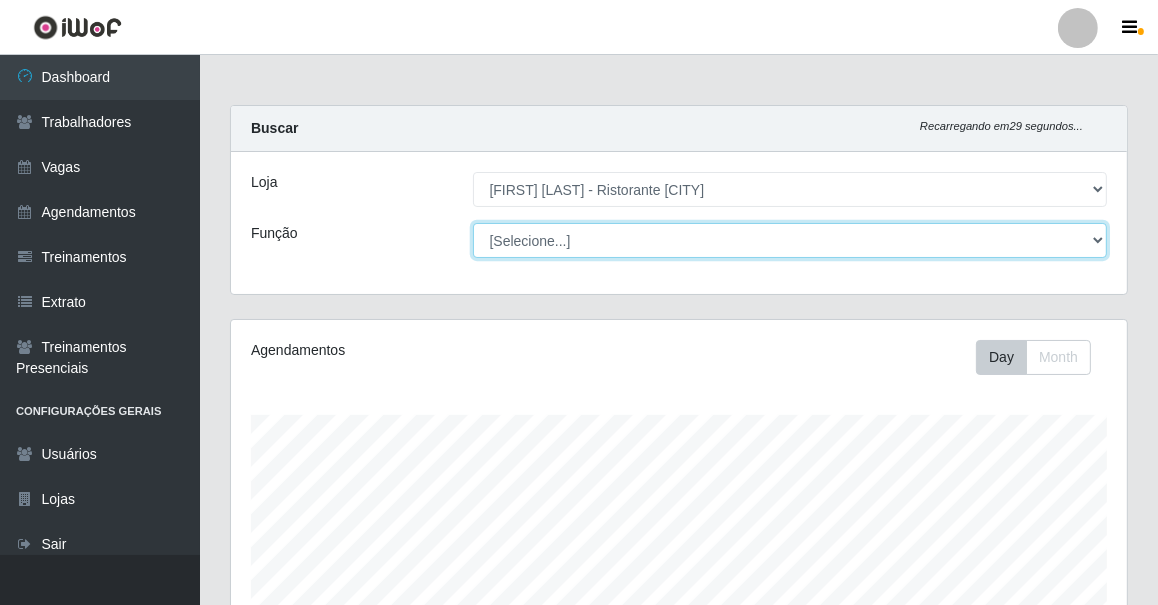select on "16" 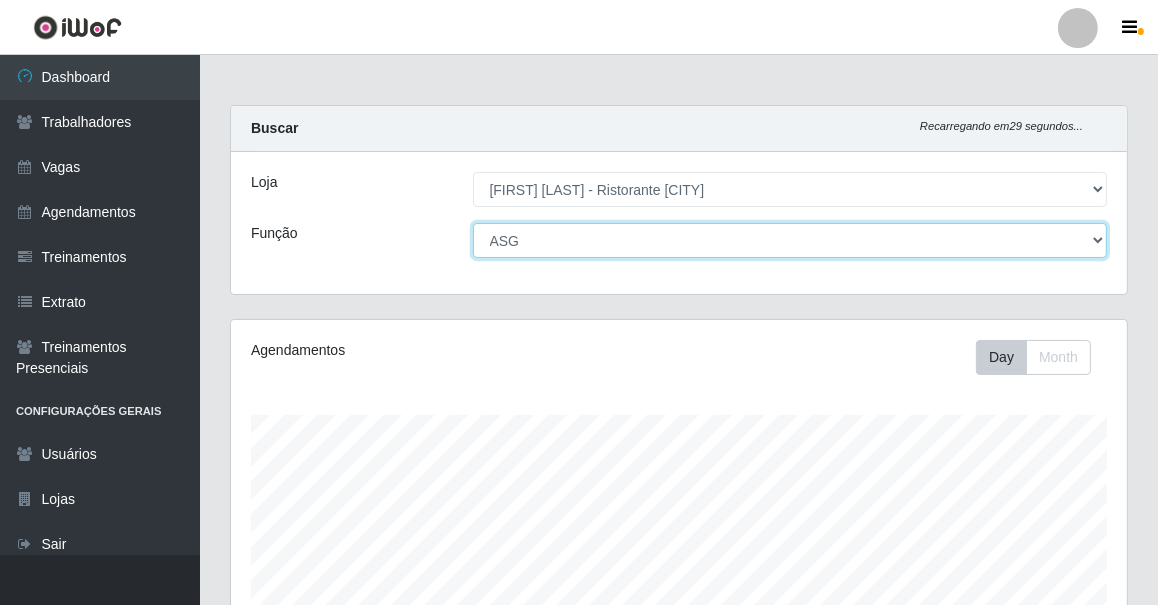 click on "[Selecione...] ASG ASG + ASG ++ Auxiliar de Cozinha Auxiliar de Cozinha + Auxiliar de Cozinha ++ Copeiro Copeiro + Copeiro ++ Cumim Cumim + Cumim ++" at bounding box center (790, 240) 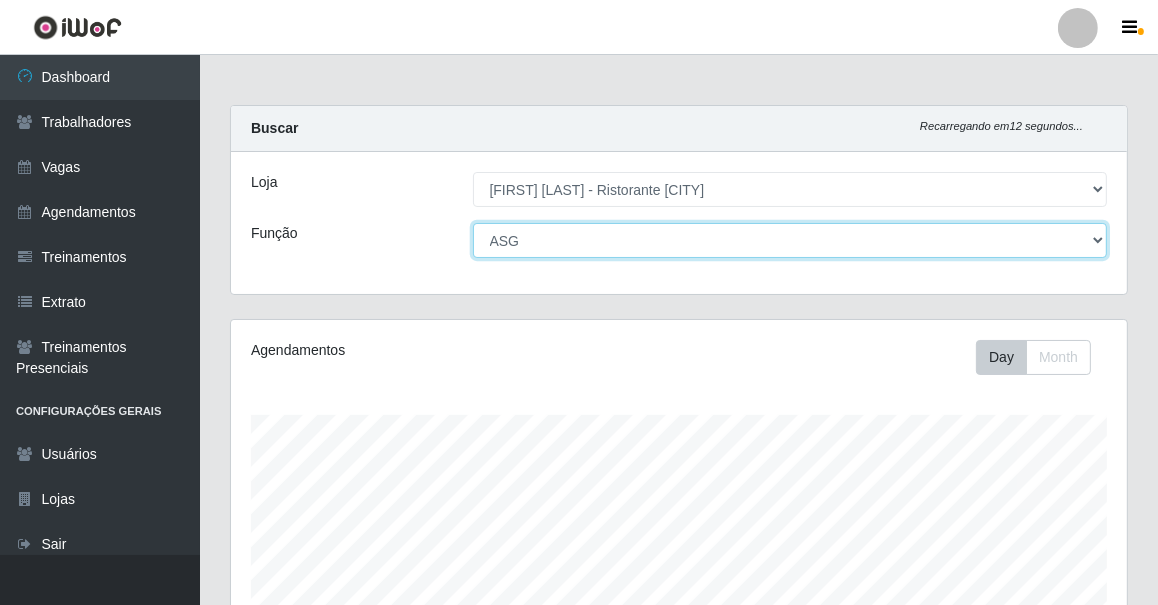 scroll, scrollTop: 366, scrollLeft: 0, axis: vertical 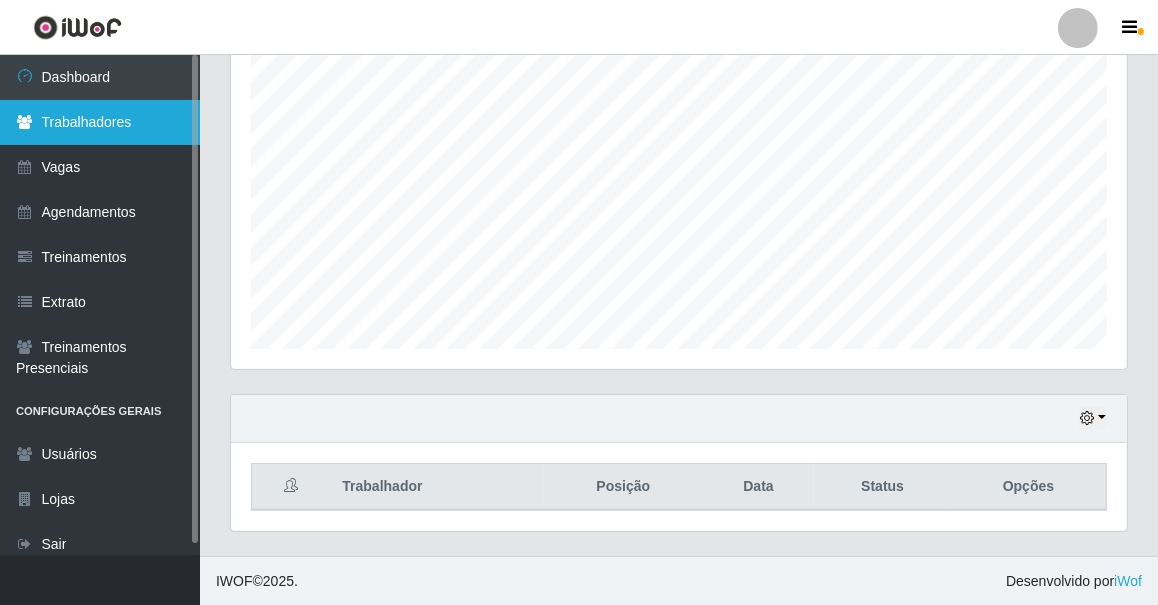 click on "Trabalhadores" at bounding box center [100, 122] 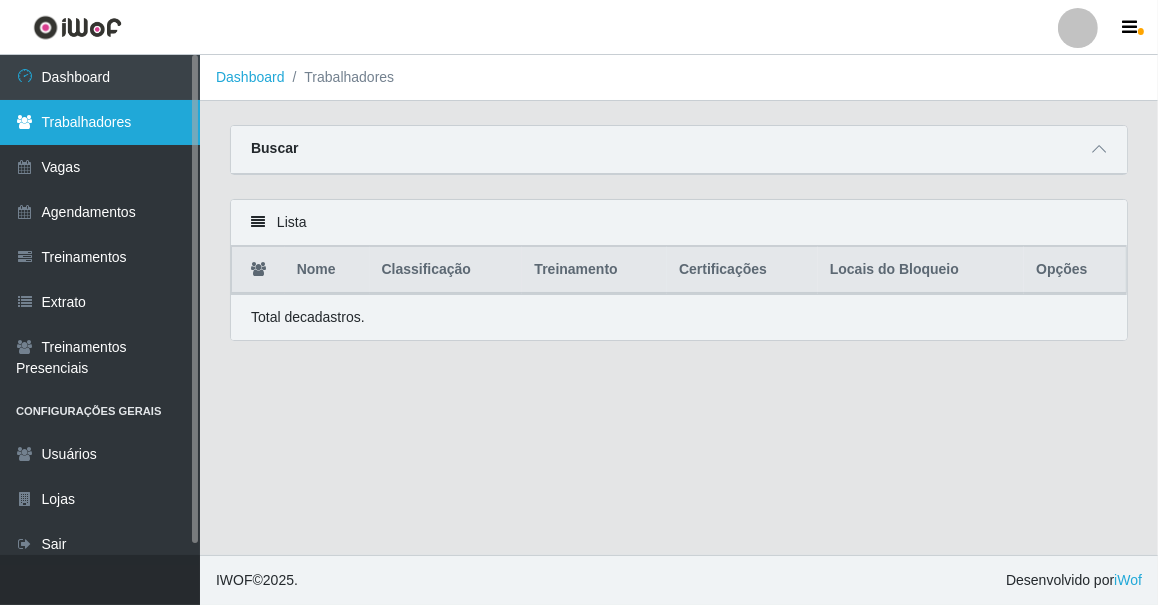 scroll, scrollTop: 0, scrollLeft: 0, axis: both 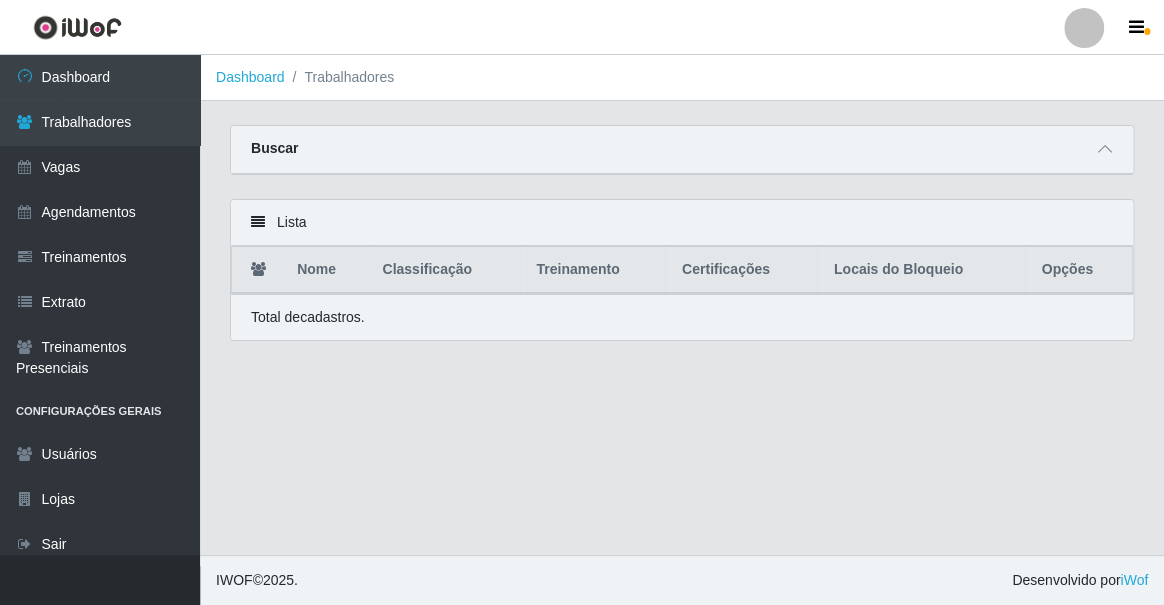 click on "Buscar" at bounding box center (682, 150) 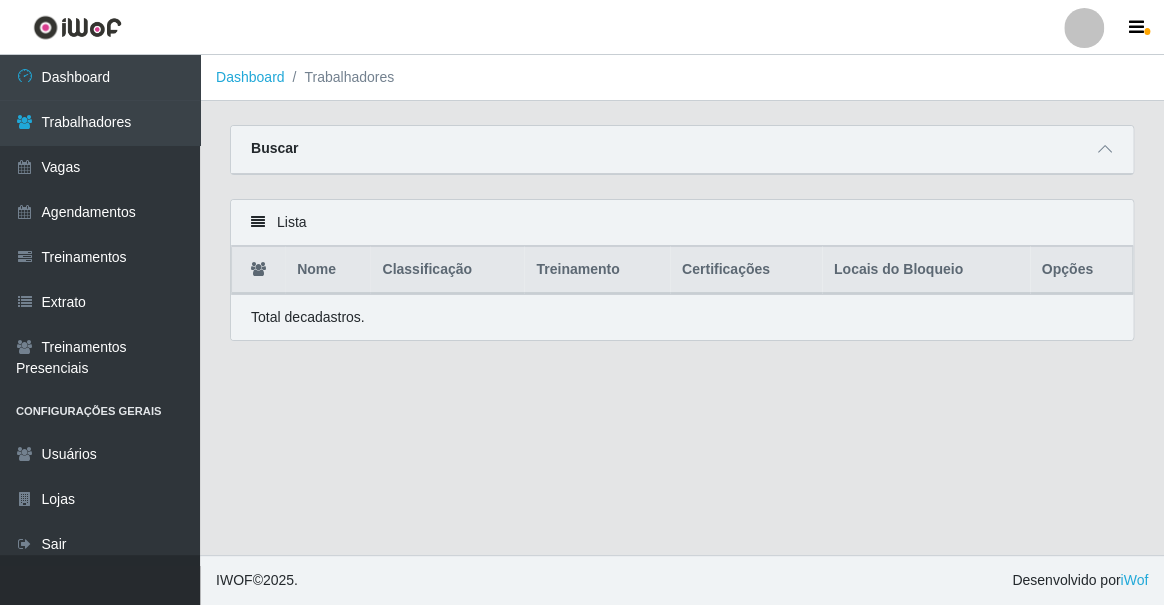 click at bounding box center (258, 222) 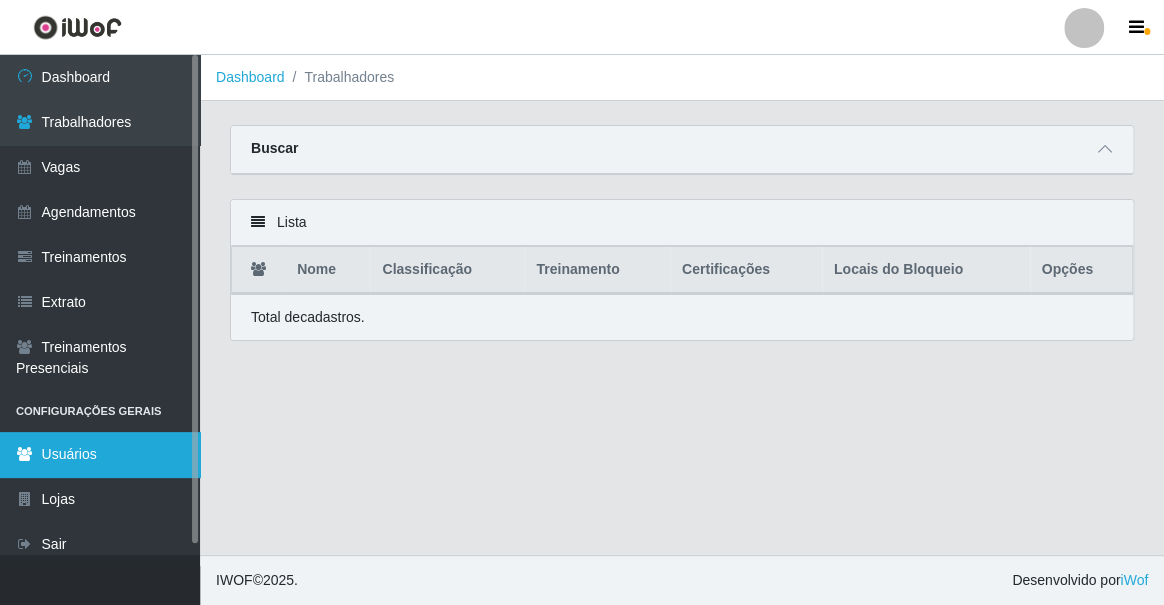 click on "Usuários" at bounding box center (100, 454) 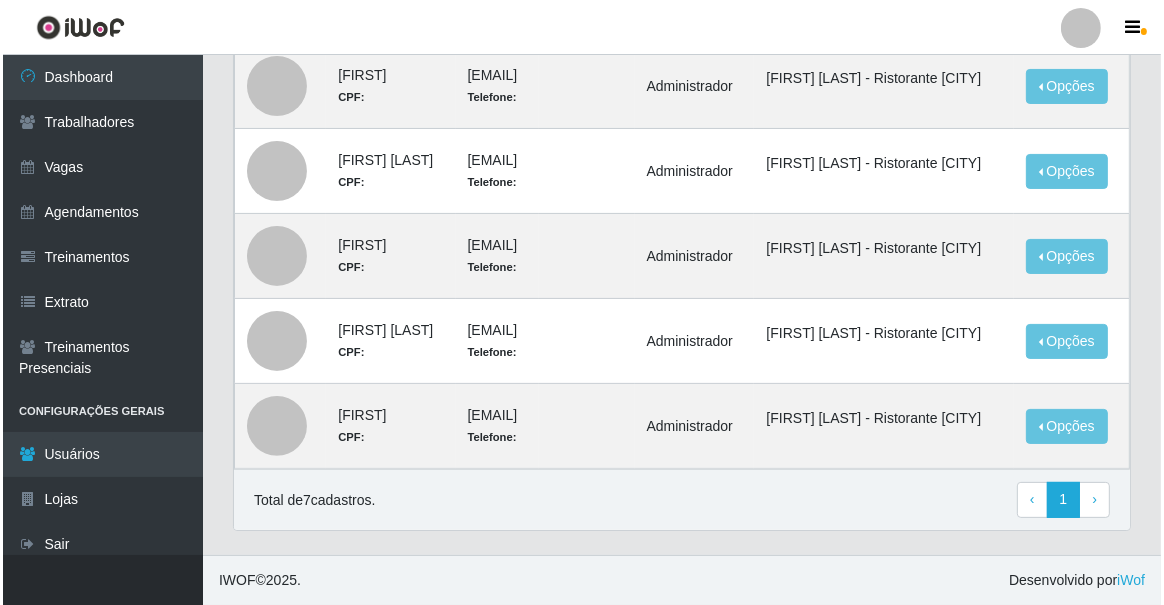 scroll, scrollTop: 0, scrollLeft: 0, axis: both 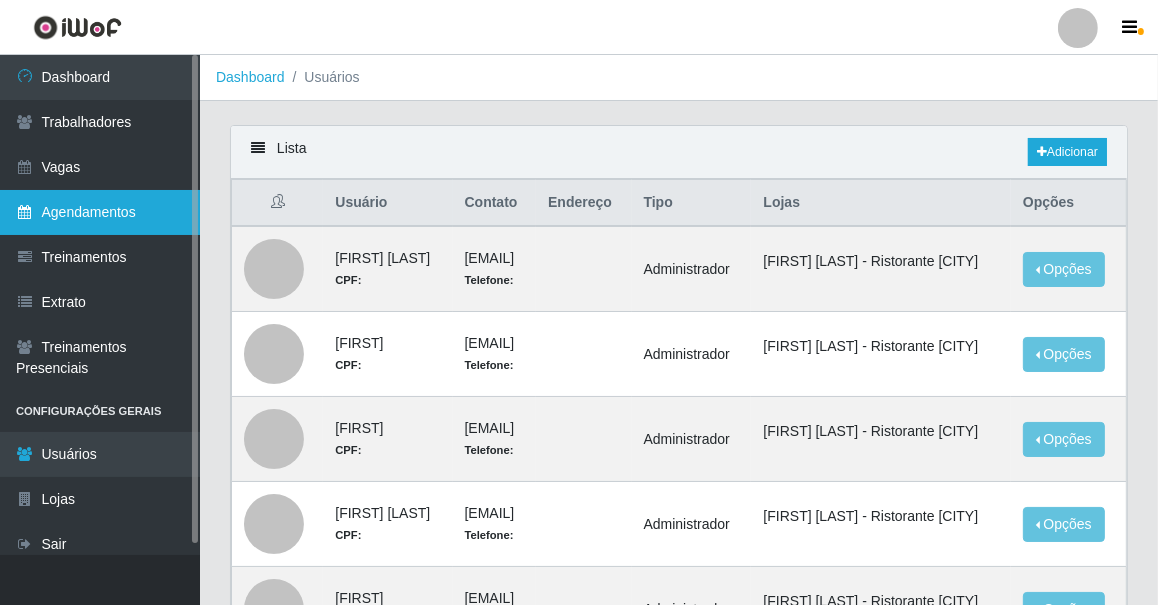 click on "Agendamentos" at bounding box center [100, 212] 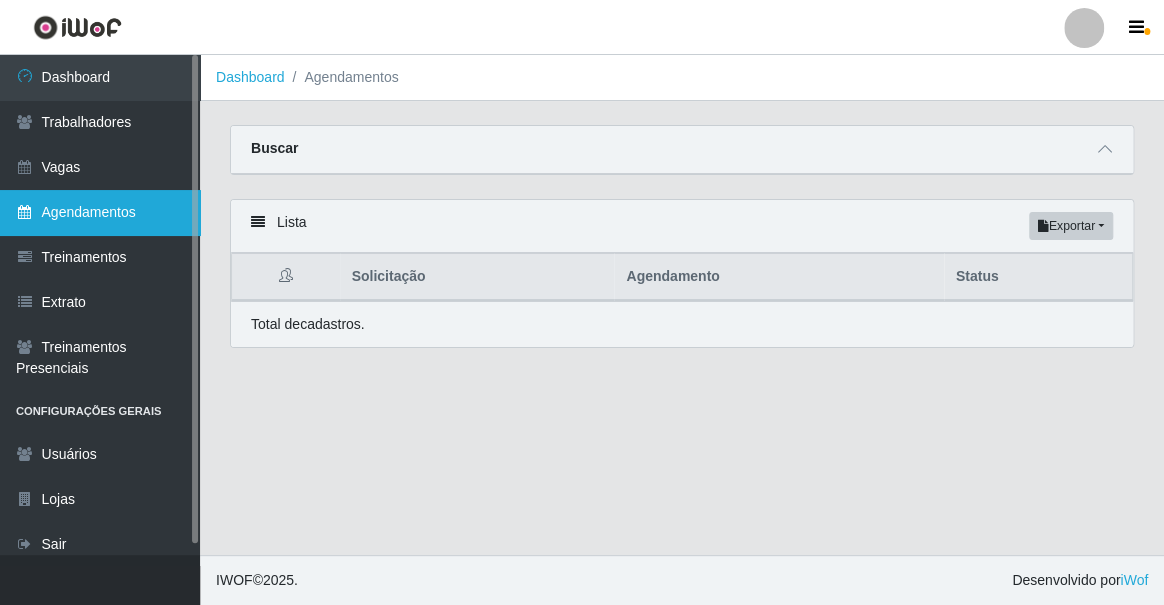 click on "Agendamentos" at bounding box center [100, 212] 